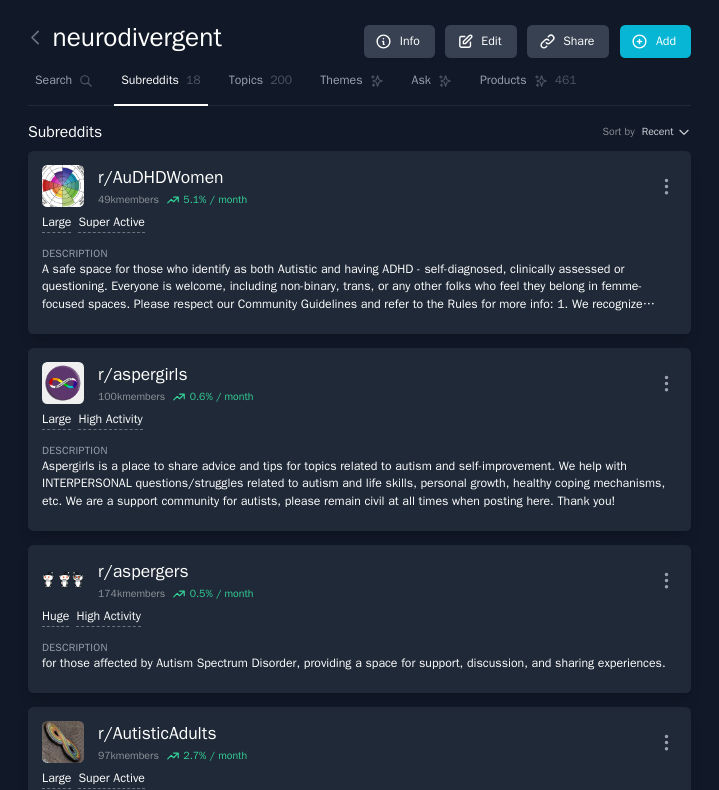 scroll, scrollTop: 0, scrollLeft: 0, axis: both 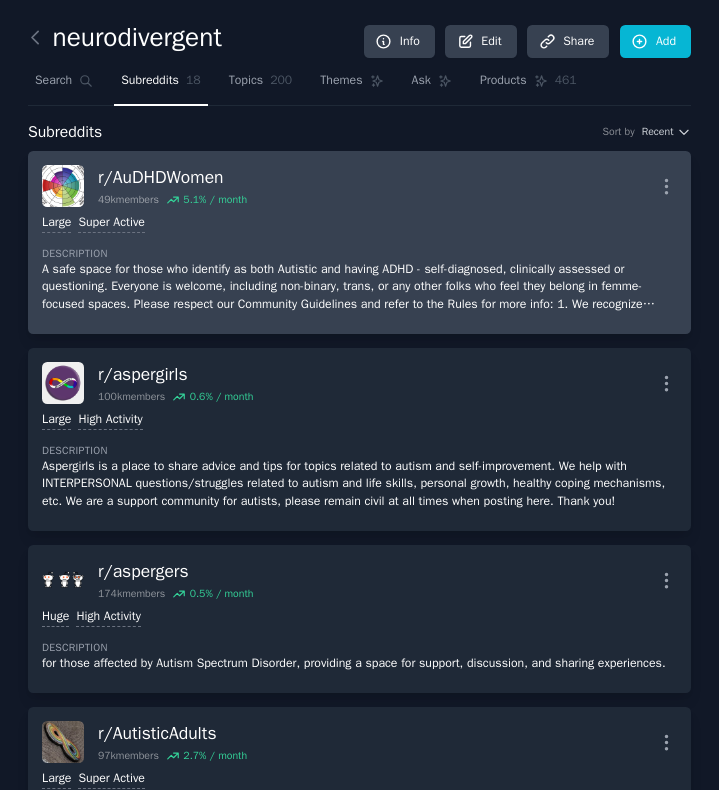 click on "Large Super Active" at bounding box center [359, 223] 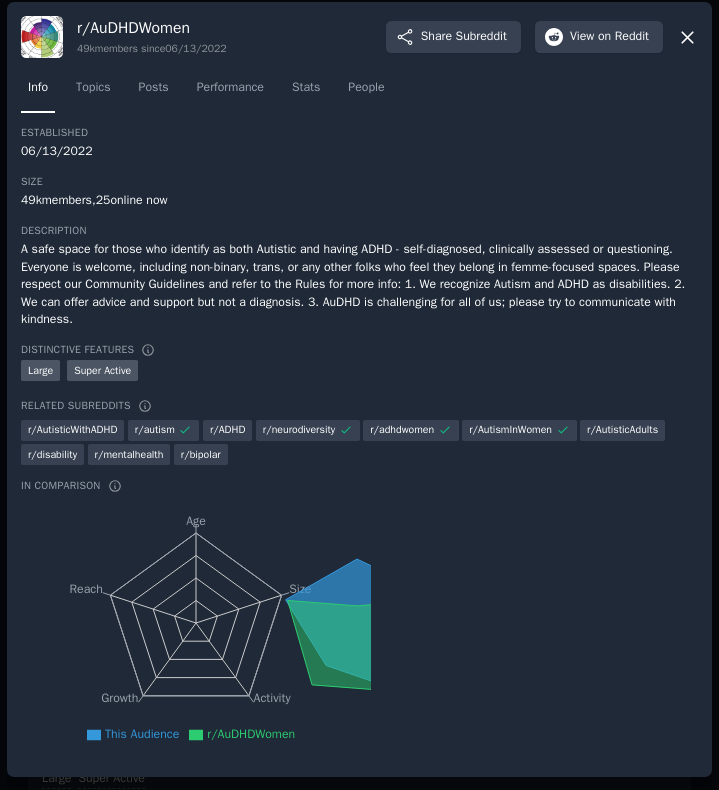 scroll, scrollTop: 0, scrollLeft: 0, axis: both 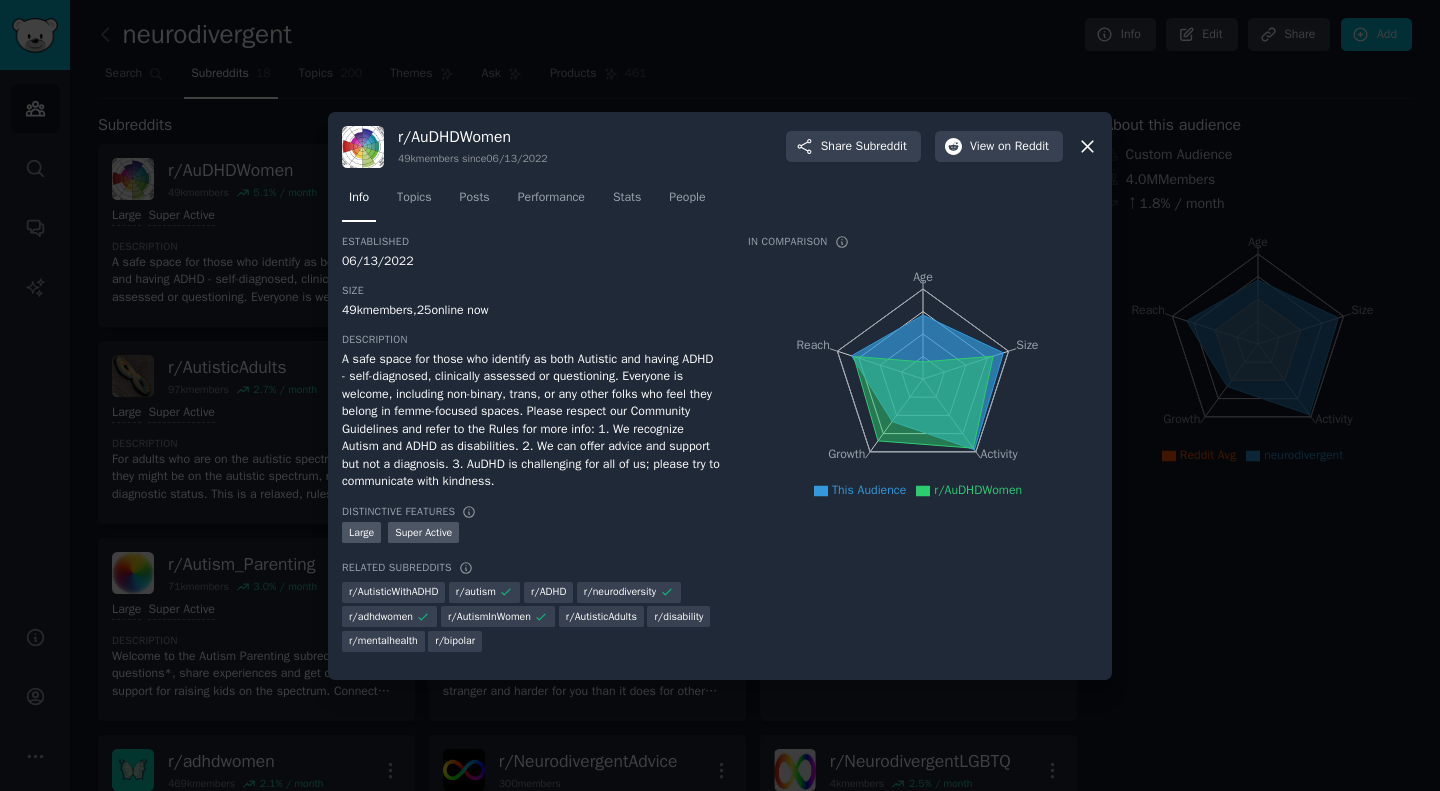 click at bounding box center [720, 395] 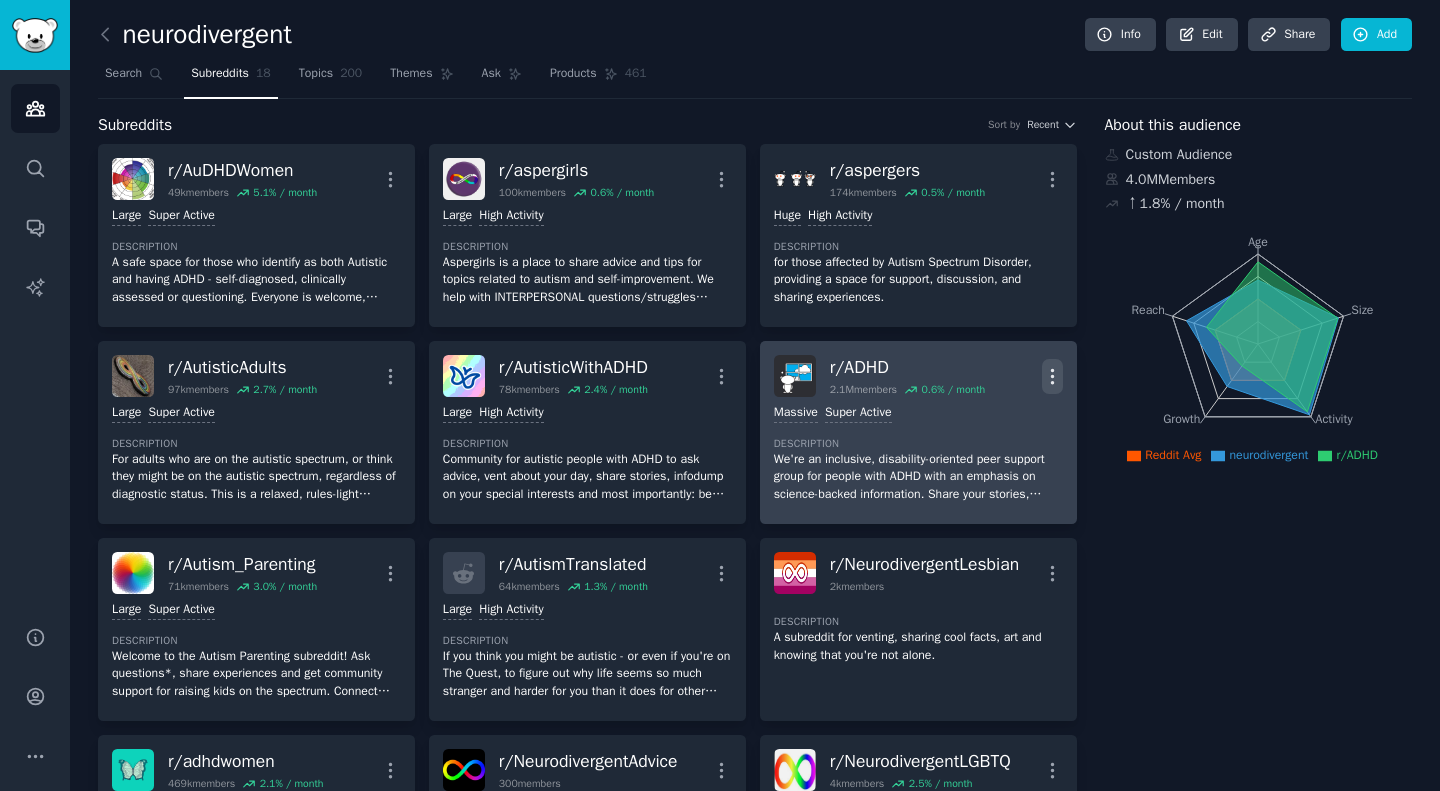 click 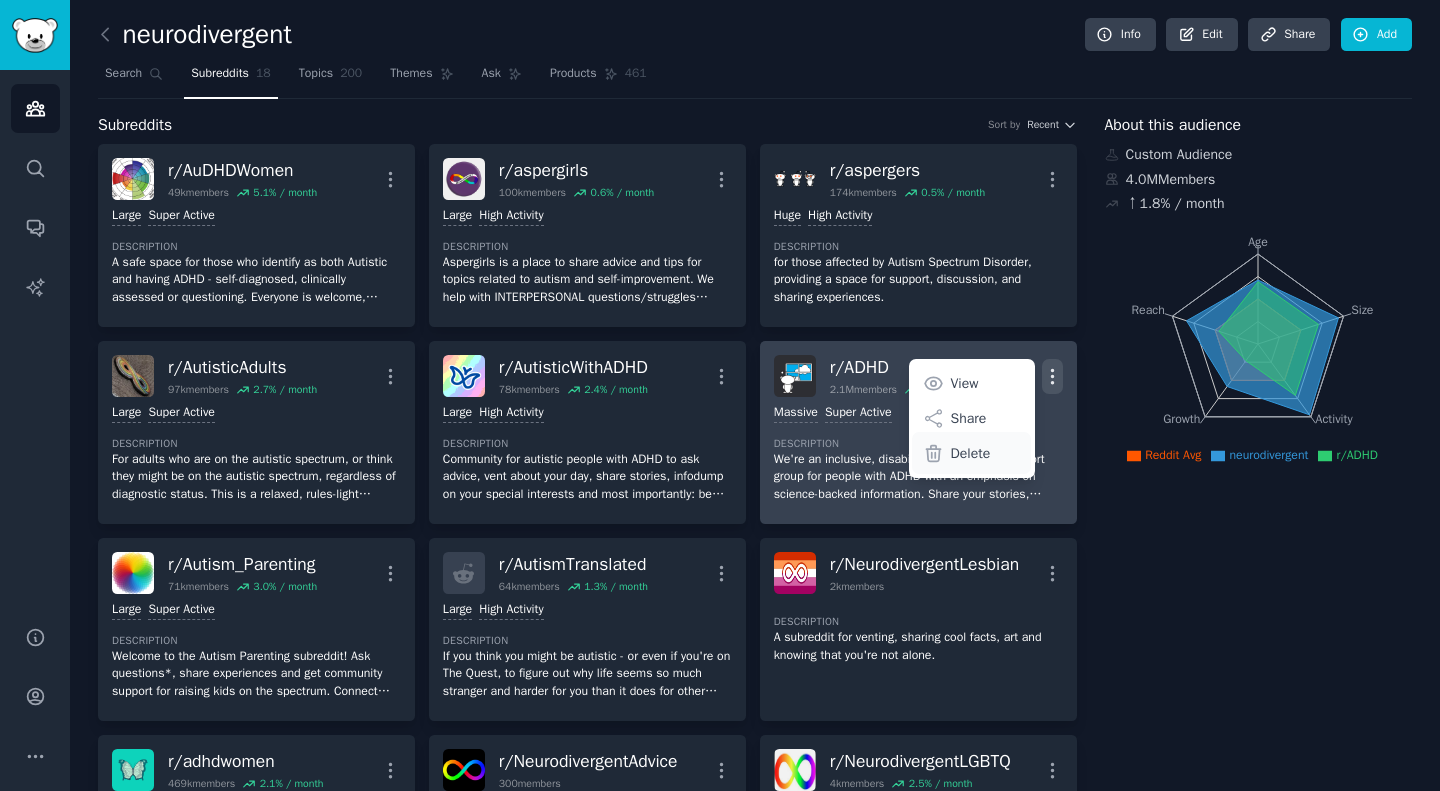 click on "Delete" at bounding box center (971, 453) 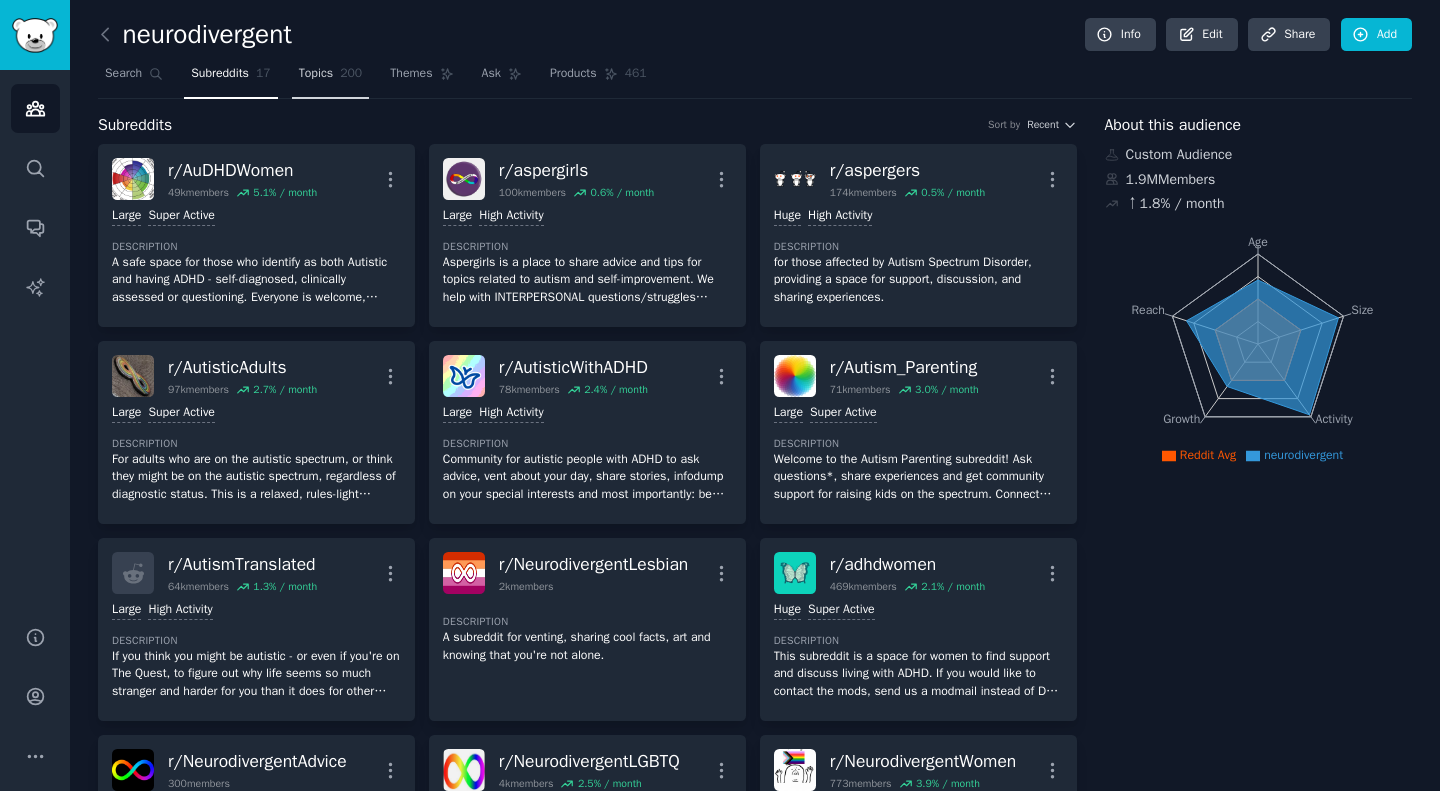 click on "Topics" at bounding box center [316, 74] 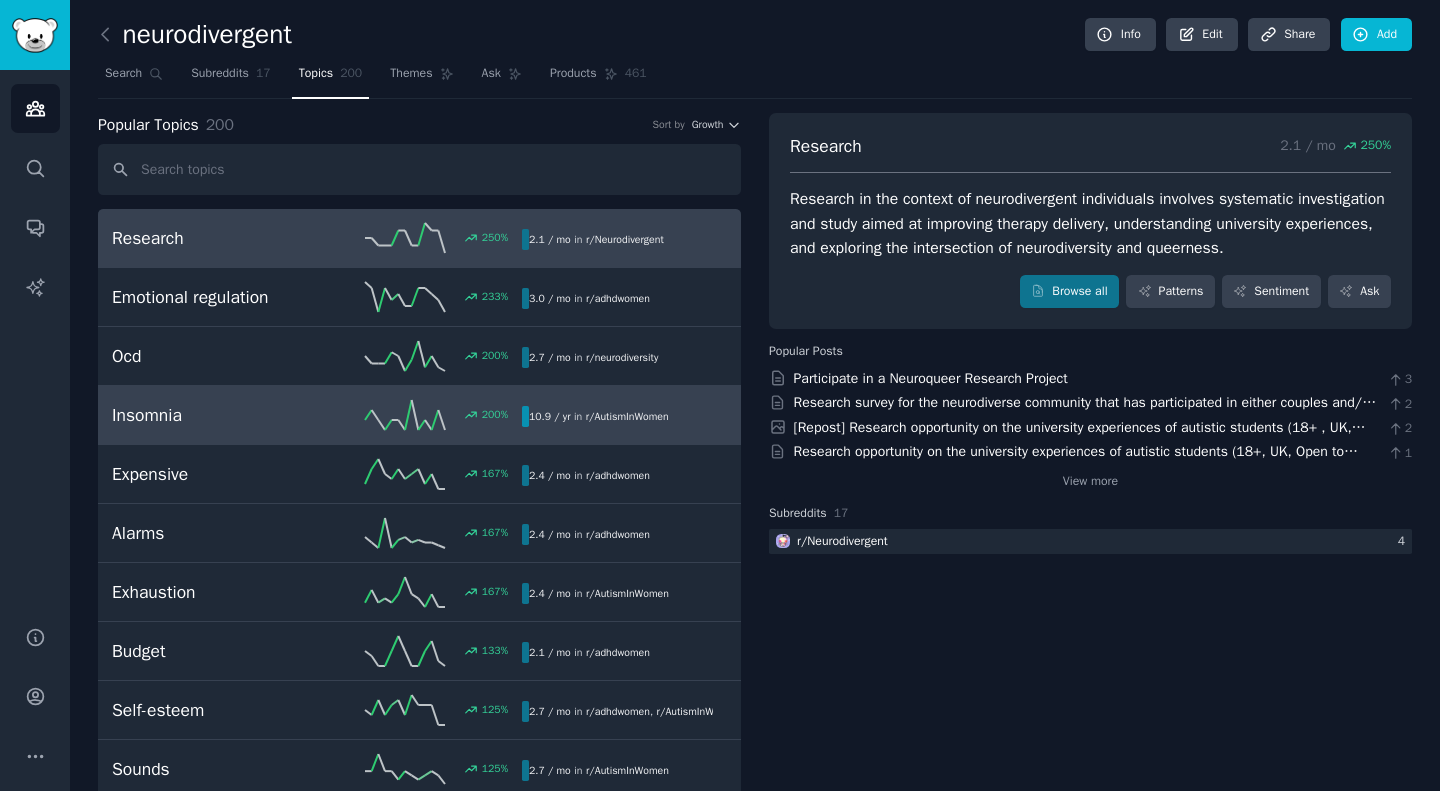 click on "Insomnia 200 % 10.9 / yr  in    r/ AutismInWomen 200% increase in mentions recently" at bounding box center [419, 415] 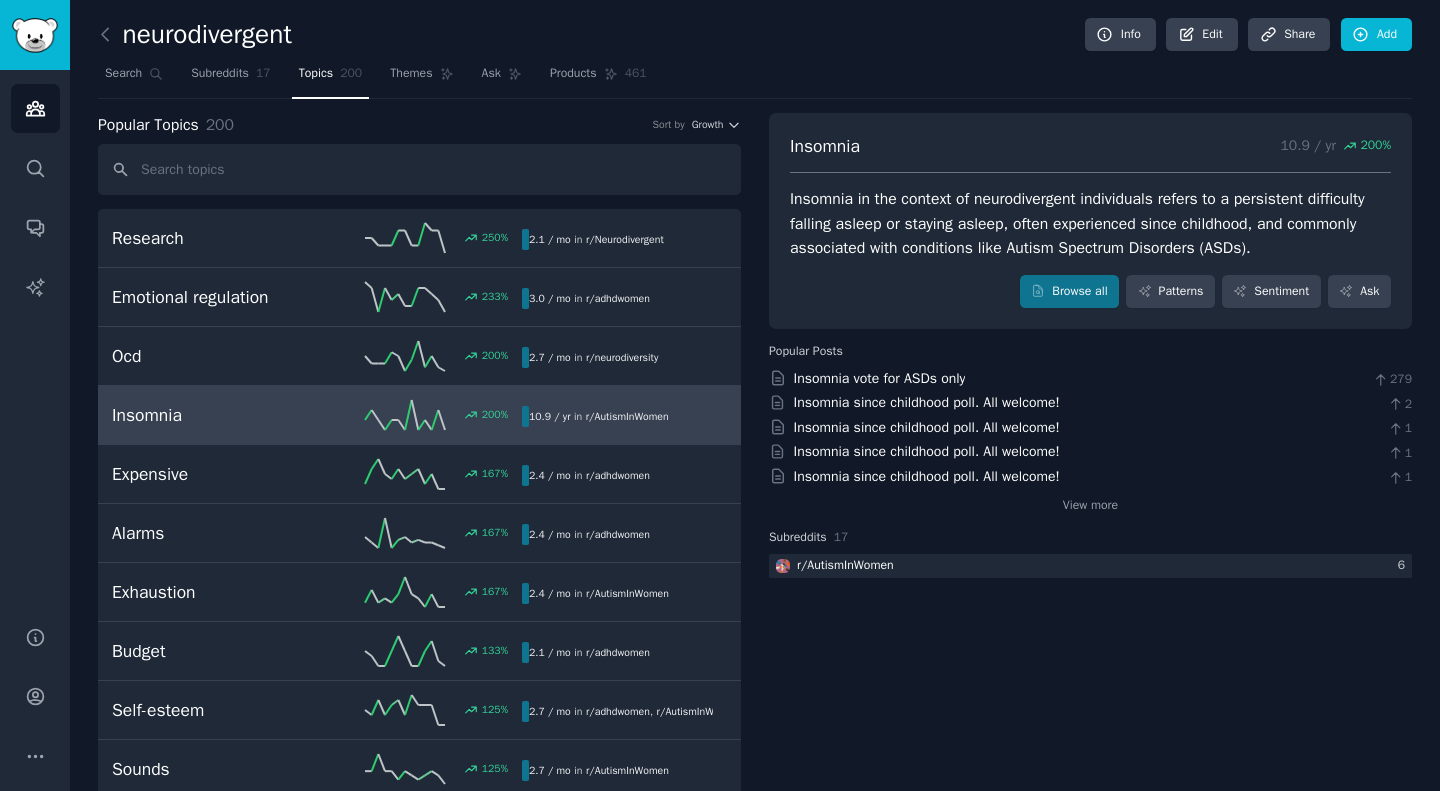click on "Insomnia in the context of neurodivergent individuals refers to a persistent difficulty falling asleep or staying asleep, often experienced since childhood, and commonly associated with conditions like Autism Spectrum Disorders (ASDs)." at bounding box center [1090, 224] 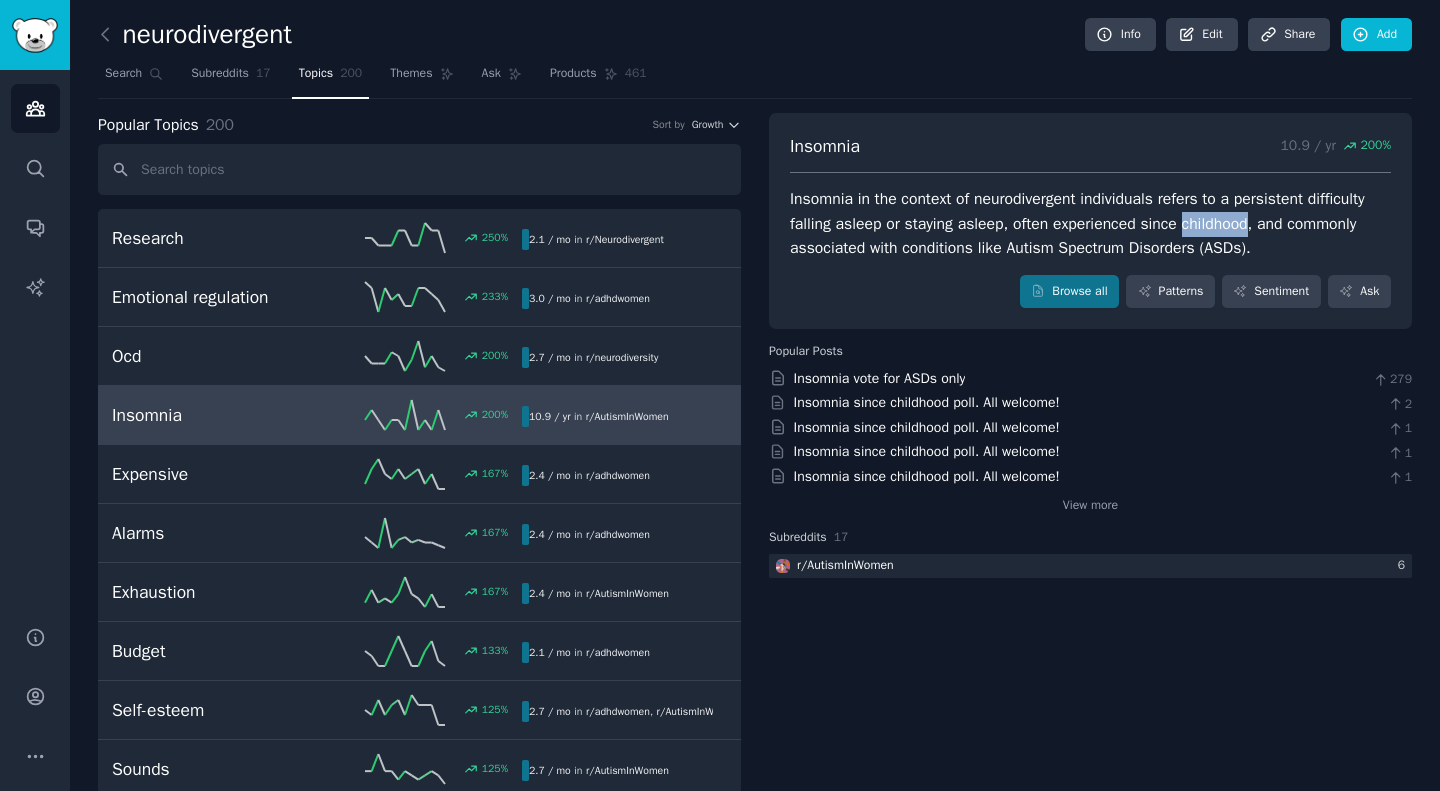 click on "Insomnia in the context of neurodivergent individuals refers to a persistent difficulty falling asleep or staying asleep, often experienced since childhood, and commonly associated with conditions like Autism Spectrum Disorders (ASDs)." at bounding box center (1090, 224) 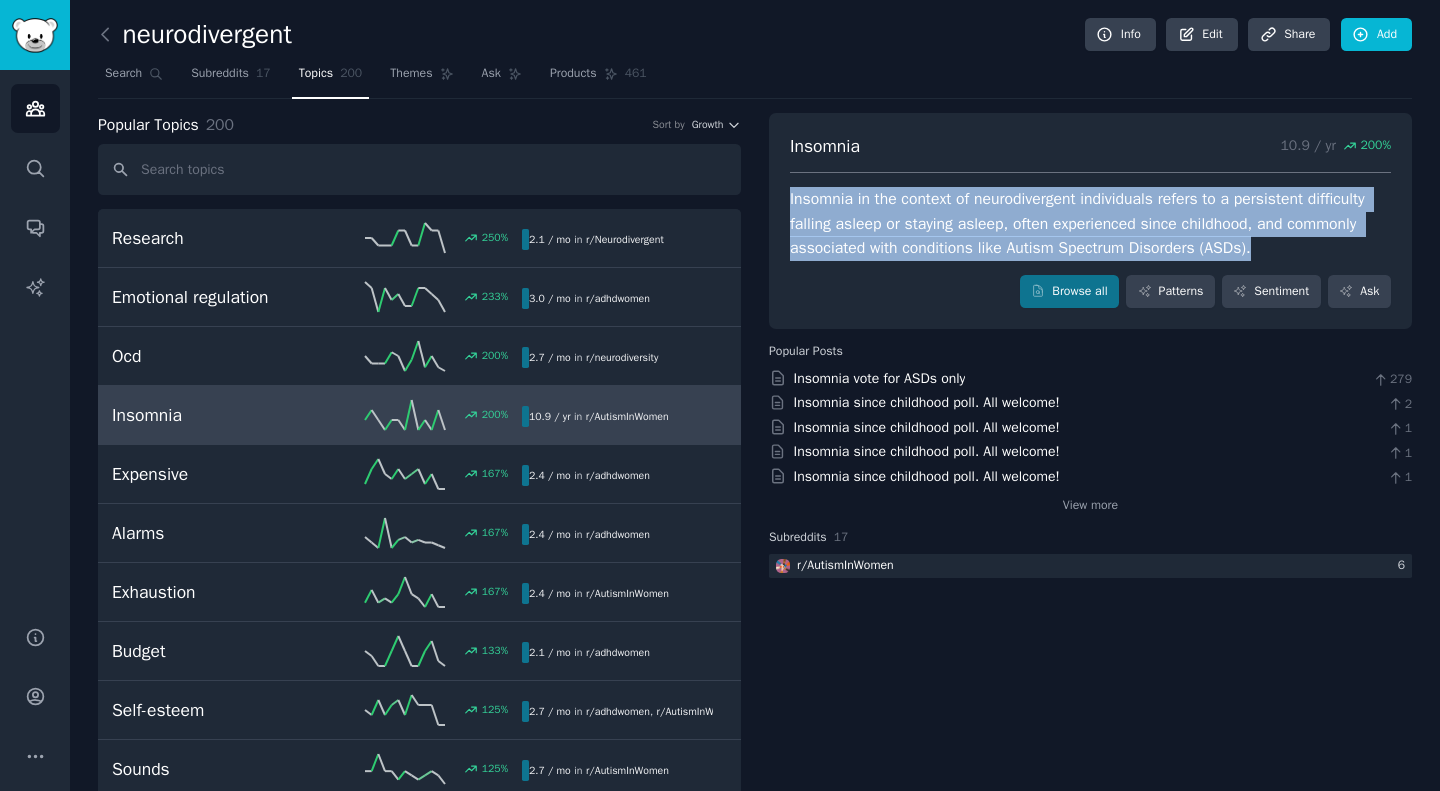 click on "Insomnia in the context of neurodivergent individuals refers to a persistent difficulty falling asleep or staying asleep, often experienced since childhood, and commonly associated with conditions like Autism Spectrum Disorders (ASDs)." at bounding box center (1090, 224) 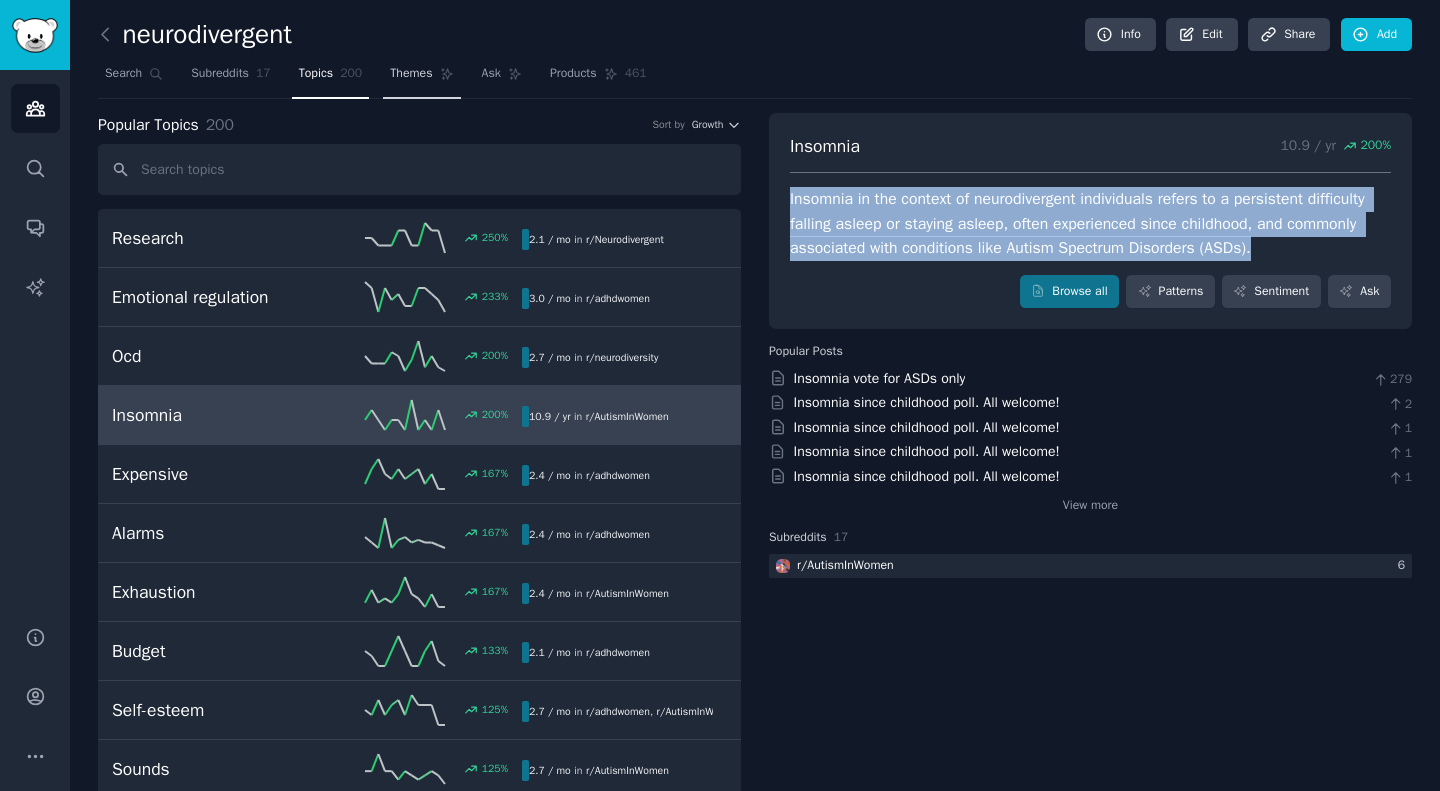 click on "Themes" at bounding box center [411, 74] 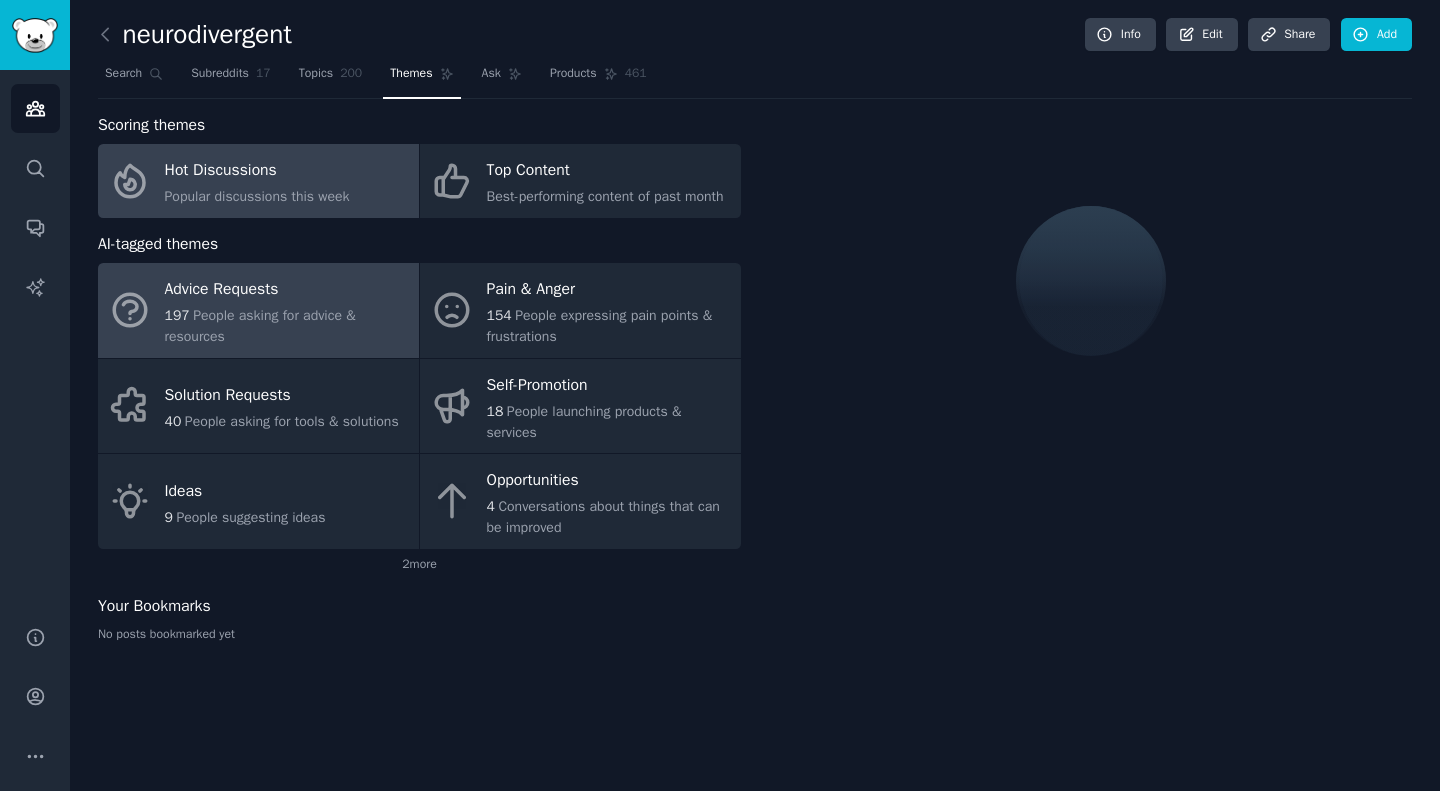 click on "Advice Requests" at bounding box center (287, 290) 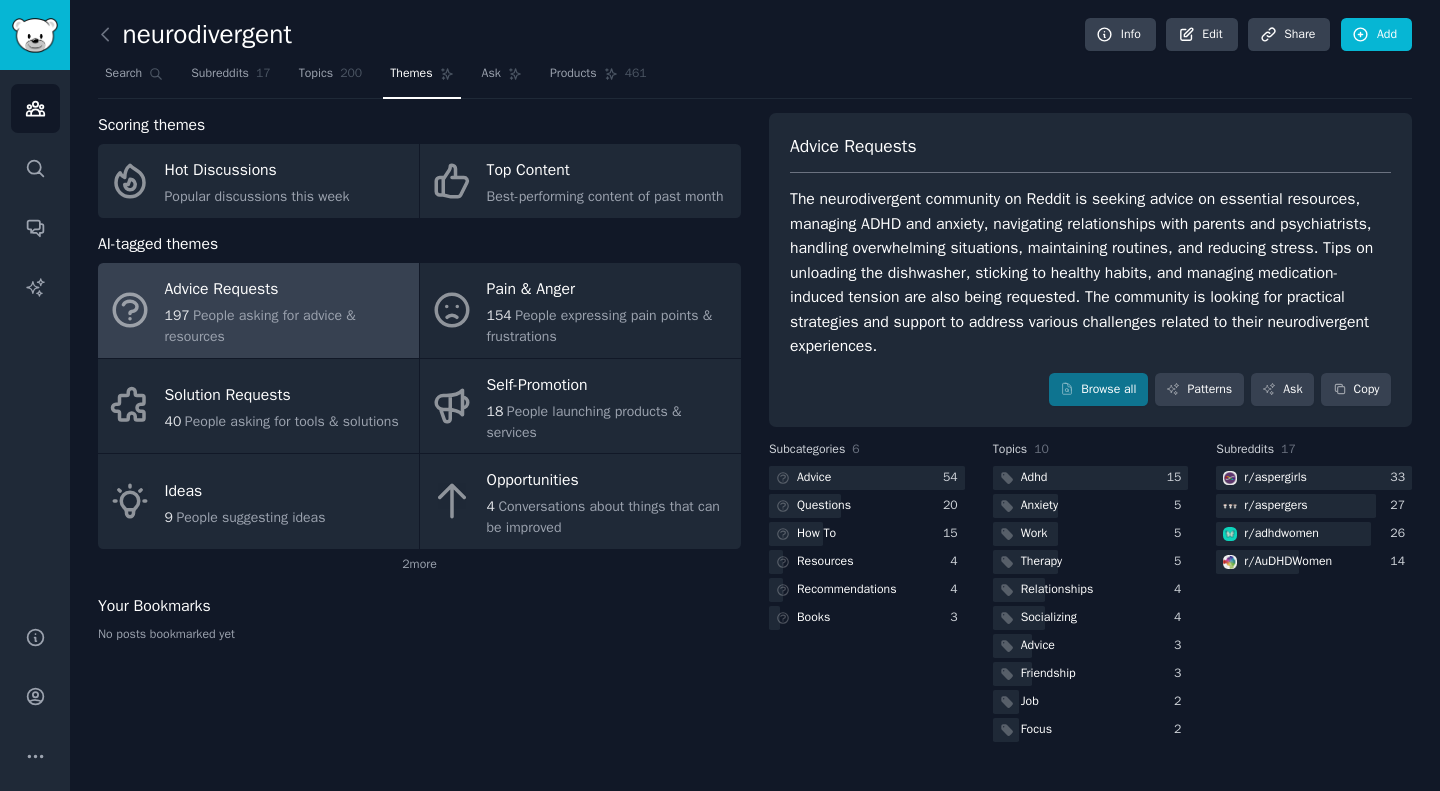 click on "The neurodivergent community on Reddit is seeking advice on essential resources, managing ADHD and anxiety, navigating relationships with parents and psychiatrists, handling overwhelming situations, maintaining routines, and reducing stress. Tips on unloading the dishwasher, sticking to healthy habits, and managing medication-induced tension are also being requested. The community is looking for practical strategies and support to address various challenges related to their neurodivergent experiences." at bounding box center (1090, 273) 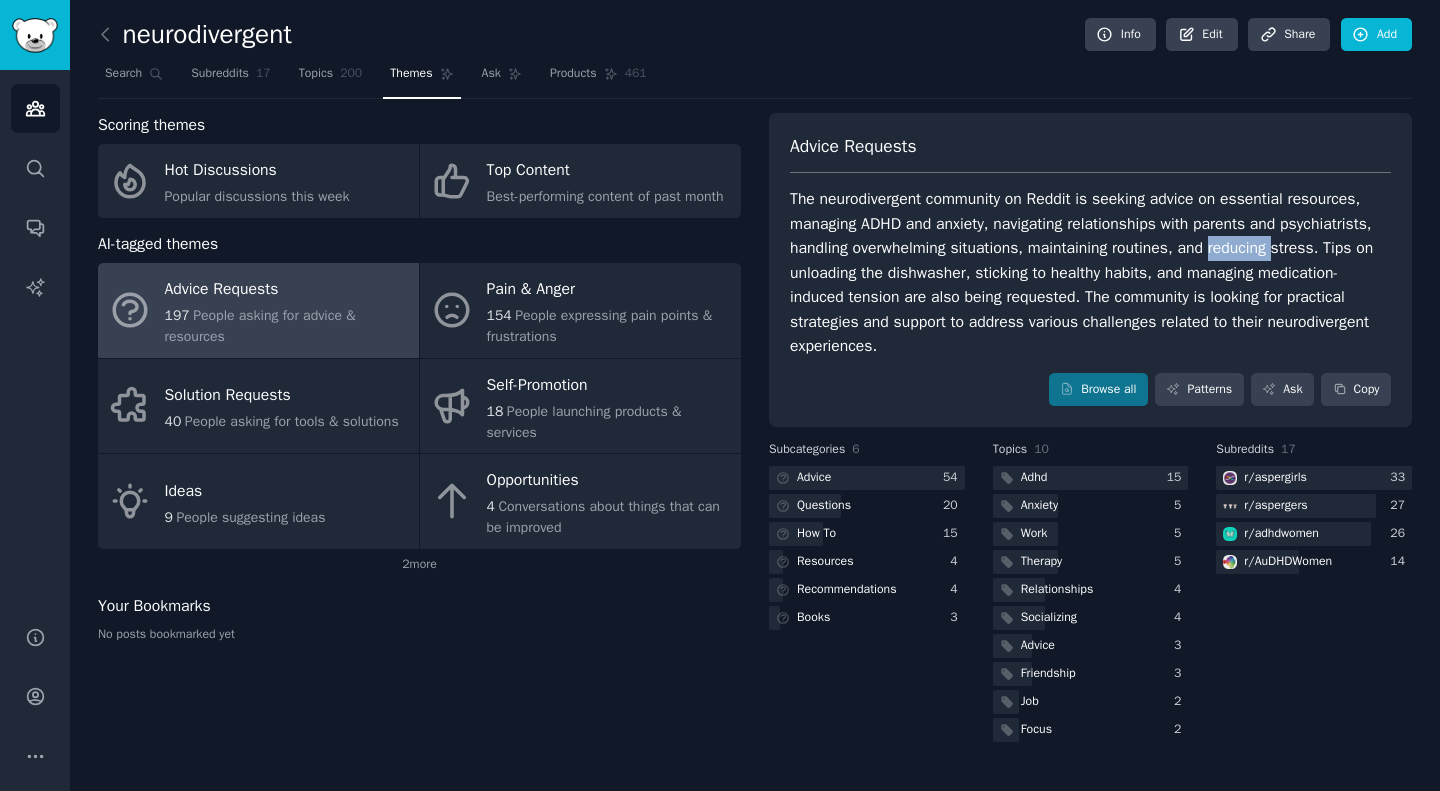 click on "The neurodivergent community on Reddit is seeking advice on essential resources, managing ADHD and anxiety, navigating relationships with parents and psychiatrists, handling overwhelming situations, maintaining routines, and reducing stress. Tips on unloading the dishwasher, sticking to healthy habits, and managing medication-induced tension are also being requested. The community is looking for practical strategies and support to address various challenges related to their neurodivergent experiences." at bounding box center [1090, 273] 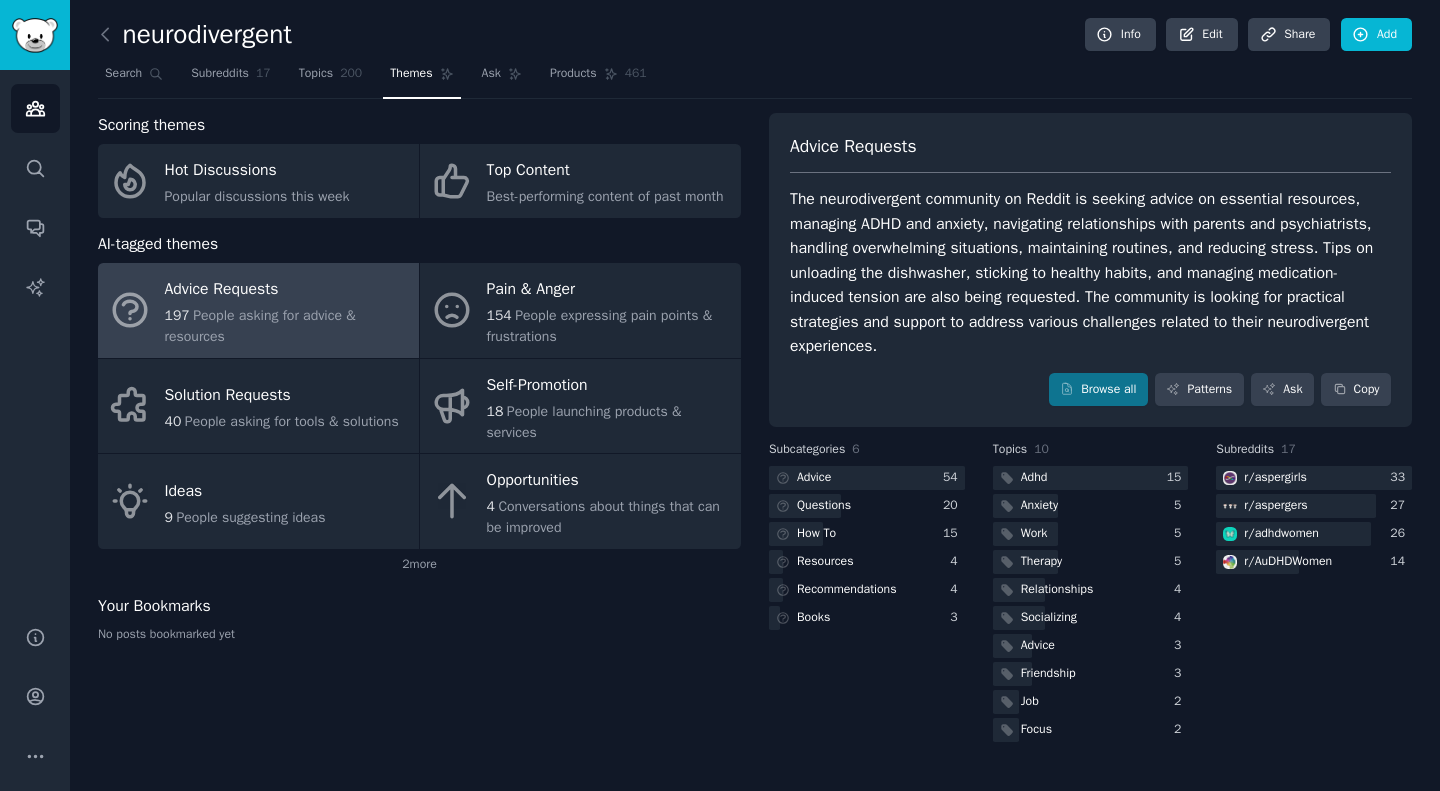 click on "The neurodivergent community on Reddit is seeking advice on essential resources, managing ADHD and anxiety, navigating relationships with parents and psychiatrists, handling overwhelming situations, maintaining routines, and reducing stress. Tips on unloading the dishwasher, sticking to healthy habits, and managing medication-induced tension are also being requested. The community is looking for practical strategies and support to address various challenges related to their neurodivergent experiences." at bounding box center [1090, 273] 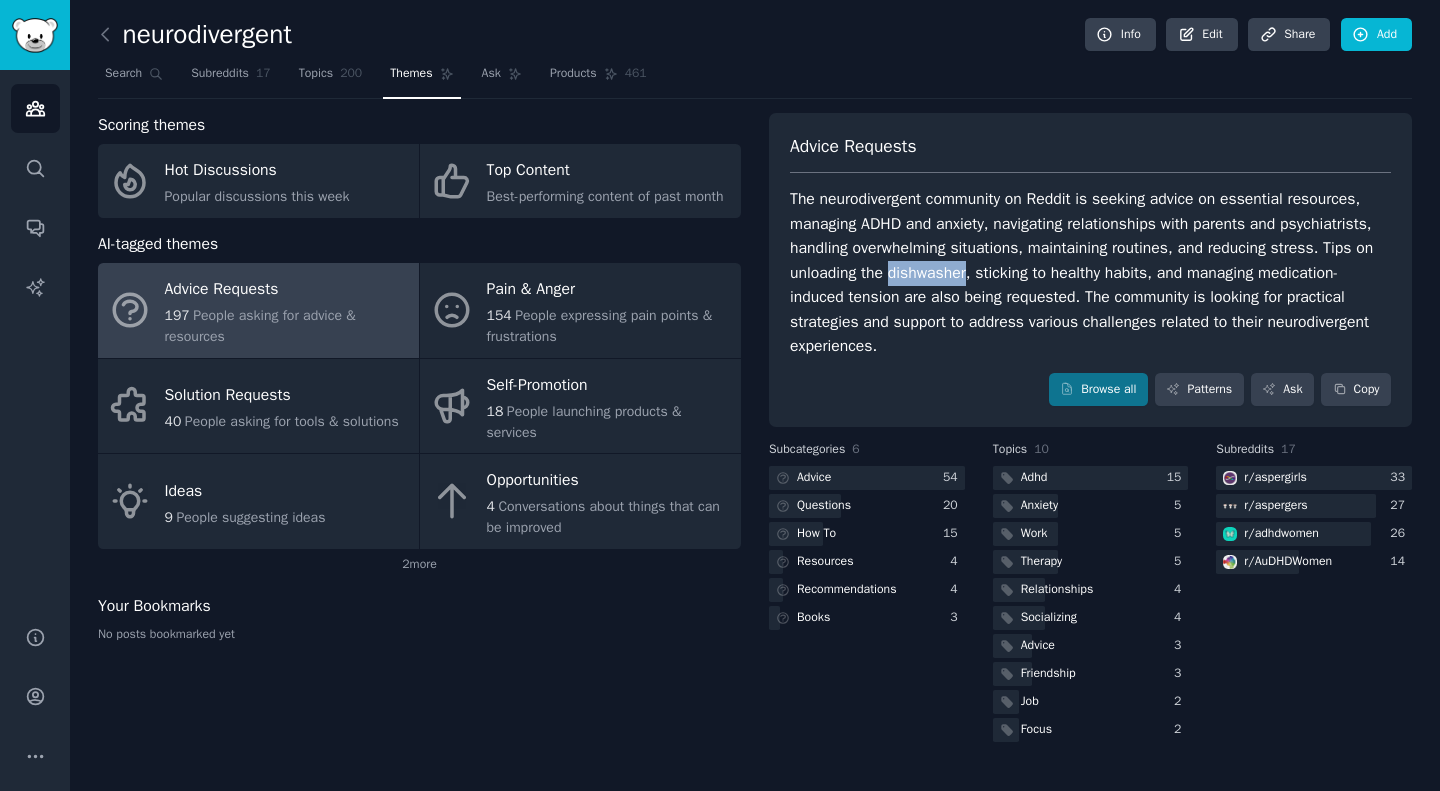 click on "The neurodivergent community on Reddit is seeking advice on essential resources, managing ADHD and anxiety, navigating relationships with parents and psychiatrists, handling overwhelming situations, maintaining routines, and reducing stress. Tips on unloading the dishwasher, sticking to healthy habits, and managing medication-induced tension are also being requested. The community is looking for practical strategies and support to address various challenges related to their neurodivergent experiences." at bounding box center [1090, 273] 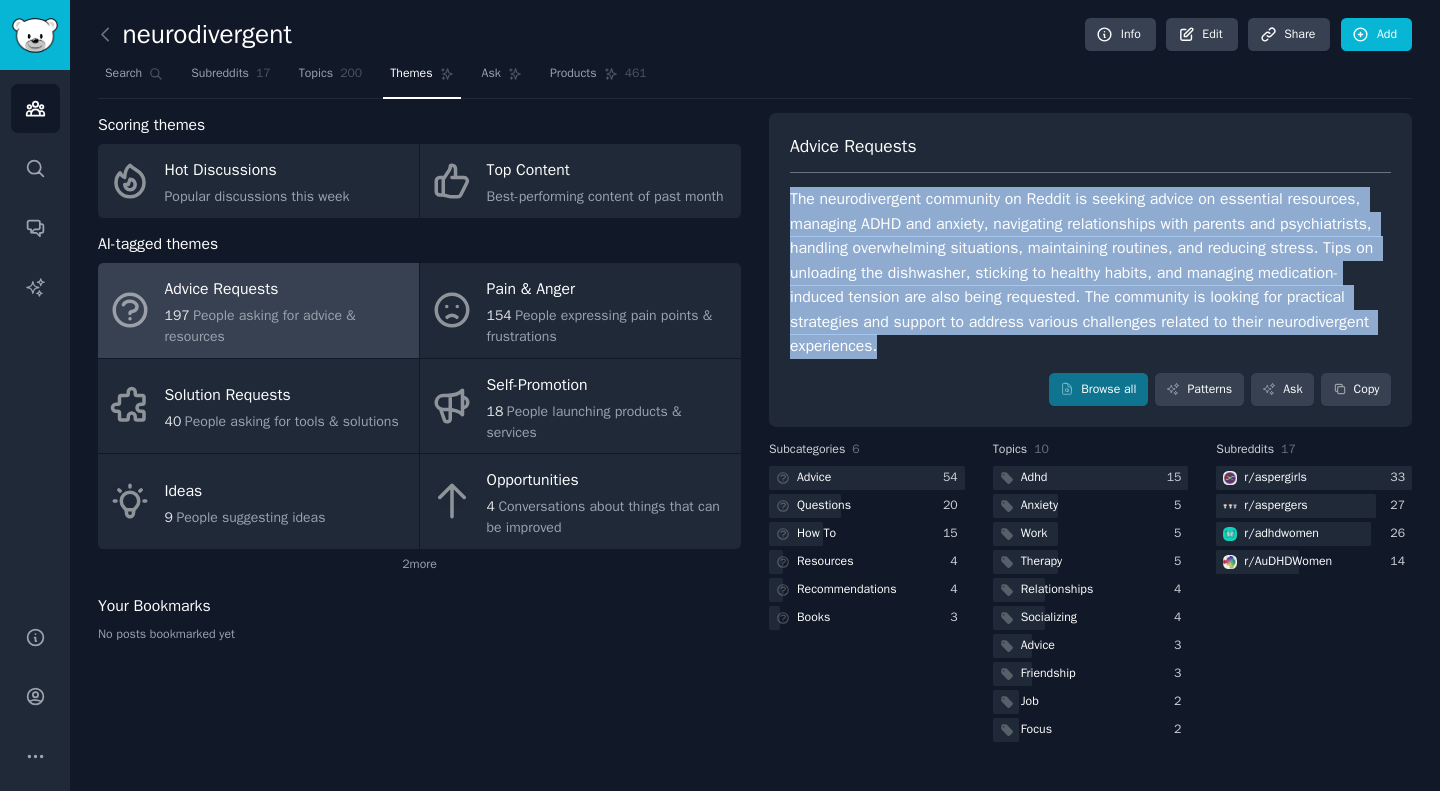 click on "The neurodivergent community on Reddit is seeking advice on essential resources, managing ADHD and anxiety, navigating relationships with parents and psychiatrists, handling overwhelming situations, maintaining routines, and reducing stress. Tips on unloading the dishwasher, sticking to healthy habits, and managing medication-induced tension are also being requested. The community is looking for practical strategies and support to address various challenges related to their neurodivergent experiences." at bounding box center (1090, 273) 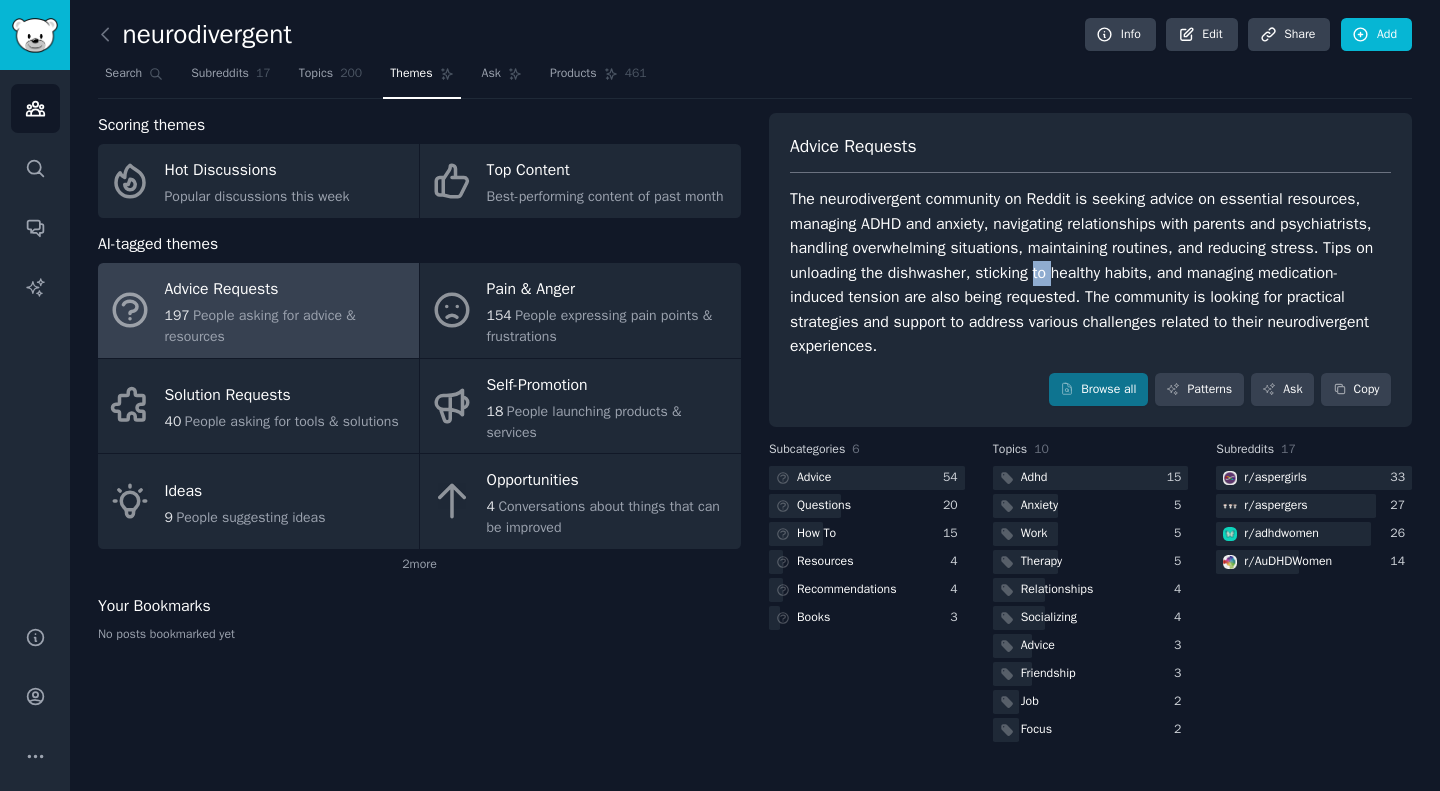 click on "The neurodivergent community on Reddit is seeking advice on essential resources, managing ADHD and anxiety, navigating relationships with parents and psychiatrists, handling overwhelming situations, maintaining routines, and reducing stress. Tips on unloading the dishwasher, sticking to healthy habits, and managing medication-induced tension are also being requested. The community is looking for practical strategies and support to address various challenges related to their neurodivergent experiences." at bounding box center [1090, 273] 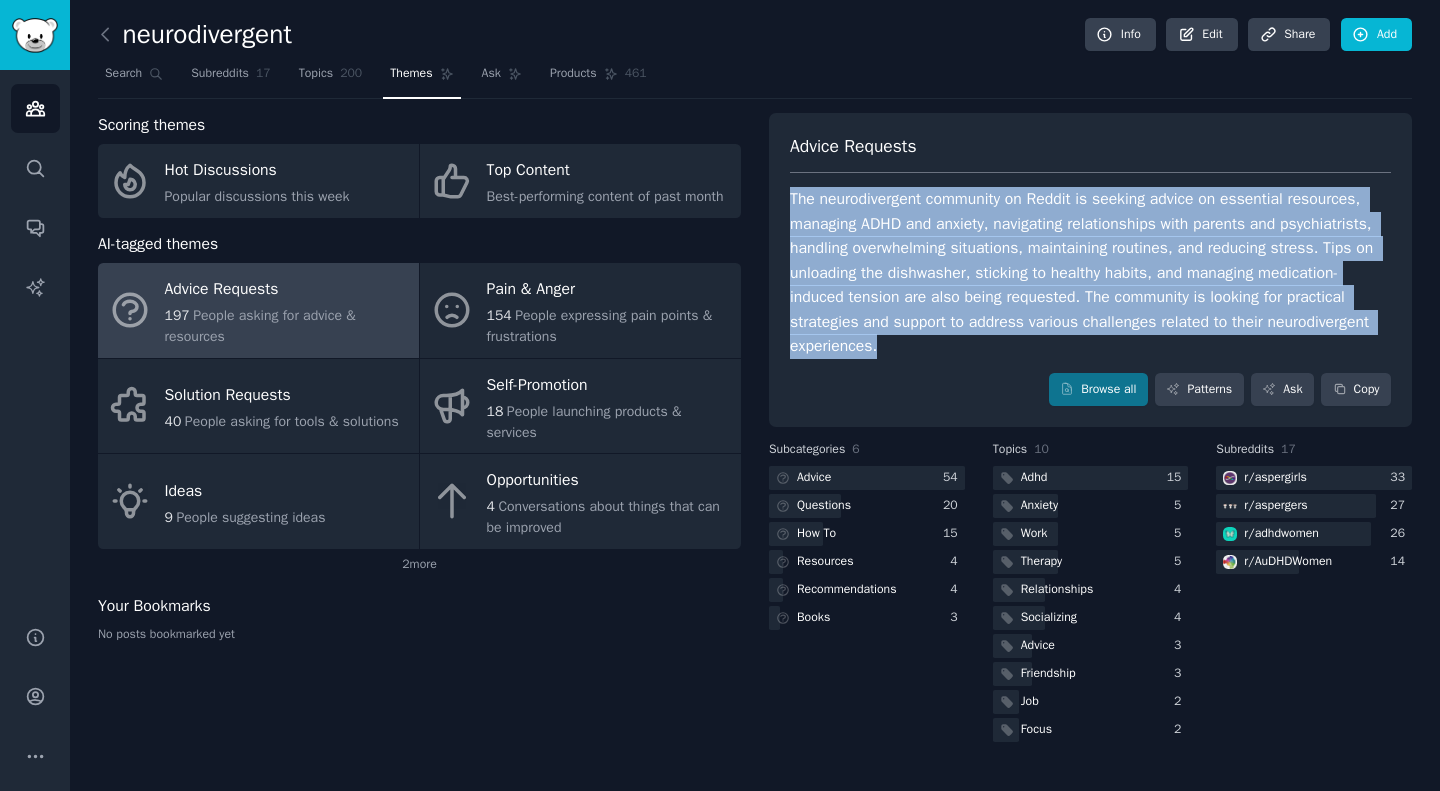 click on "The neurodivergent community on Reddit is seeking advice on essential resources, managing ADHD and anxiety, navigating relationships with parents and psychiatrists, handling overwhelming situations, maintaining routines, and reducing stress. Tips on unloading the dishwasher, sticking to healthy habits, and managing medication-induced tension are also being requested. The community is looking for practical strategies and support to address various challenges related to their neurodivergent experiences." at bounding box center (1090, 273) 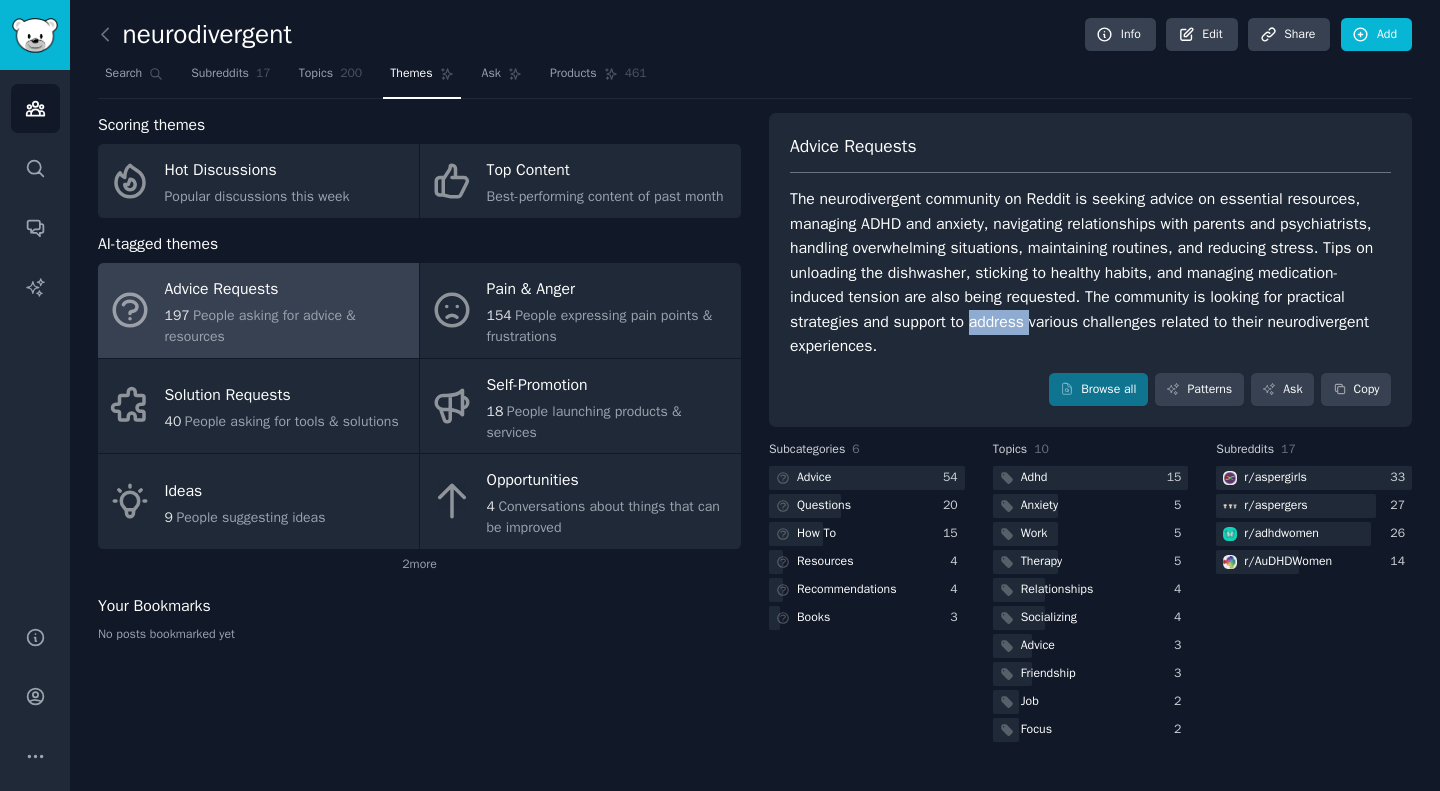 click on "The neurodivergent community on Reddit is seeking advice on essential resources, managing ADHD and anxiety, navigating relationships with parents and psychiatrists, handling overwhelming situations, maintaining routines, and reducing stress. Tips on unloading the dishwasher, sticking to healthy habits, and managing medication-induced tension are also being requested. The community is looking for practical strategies and support to address various challenges related to their neurodivergent experiences." at bounding box center (1090, 273) 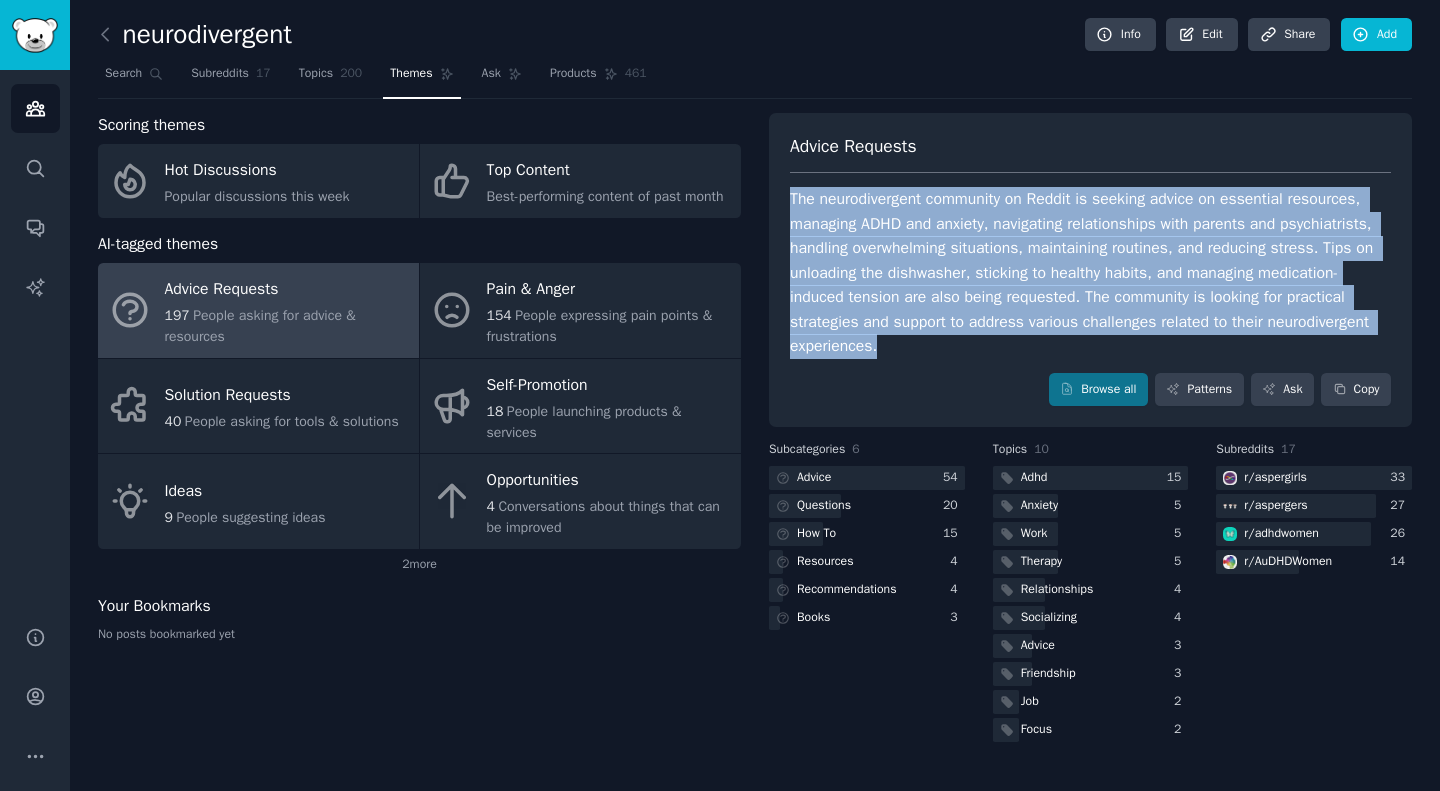 click on "The neurodivergent community on Reddit is seeking advice on essential resources, managing ADHD and anxiety, navigating relationships with parents and psychiatrists, handling overwhelming situations, maintaining routines, and reducing stress. Tips on unloading the dishwasher, sticking to healthy habits, and managing medication-induced tension are also being requested. The community is looking for practical strategies and support to address various challenges related to their neurodivergent experiences." at bounding box center (1090, 273) 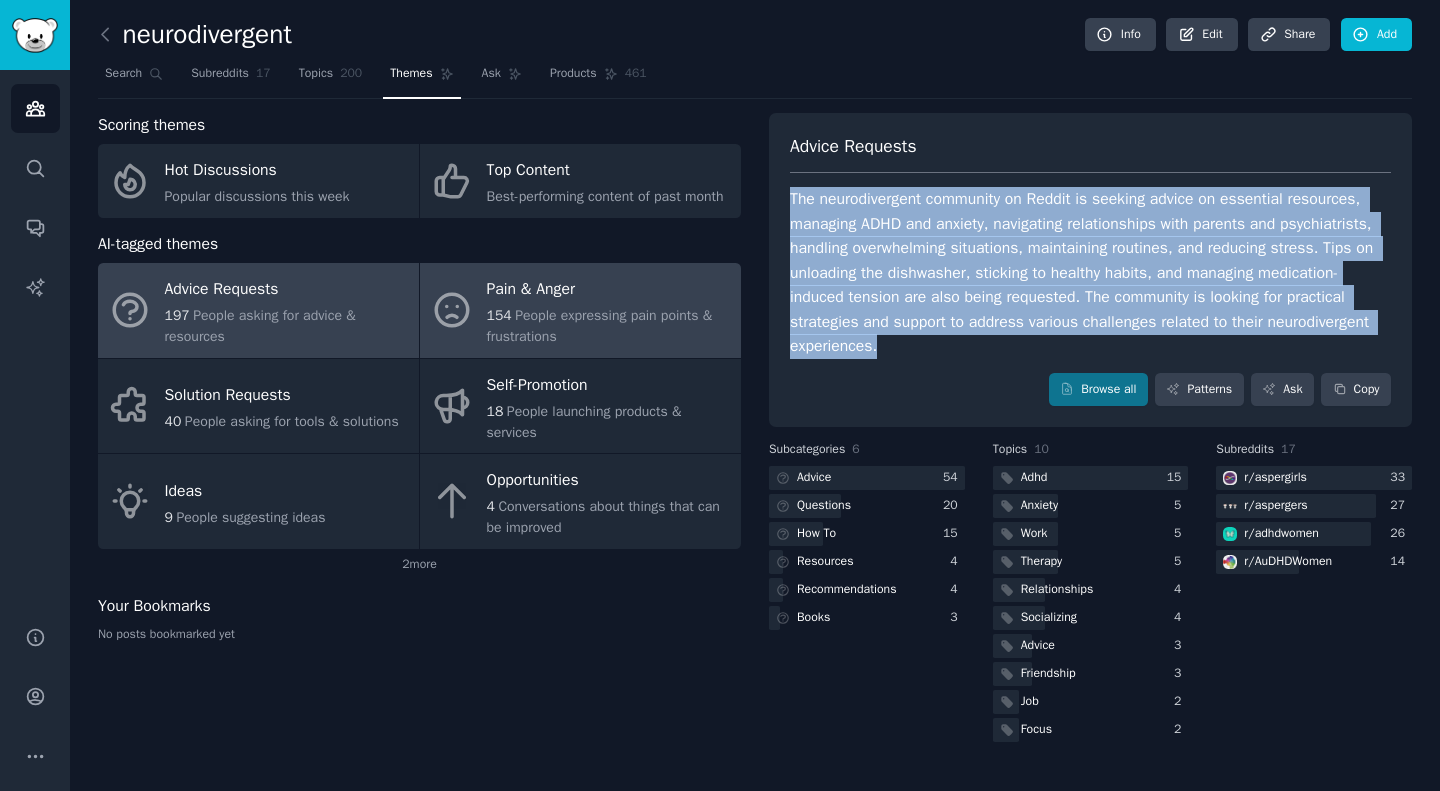 click on "154 People expressing pain points & frustrations" at bounding box center [609, 326] 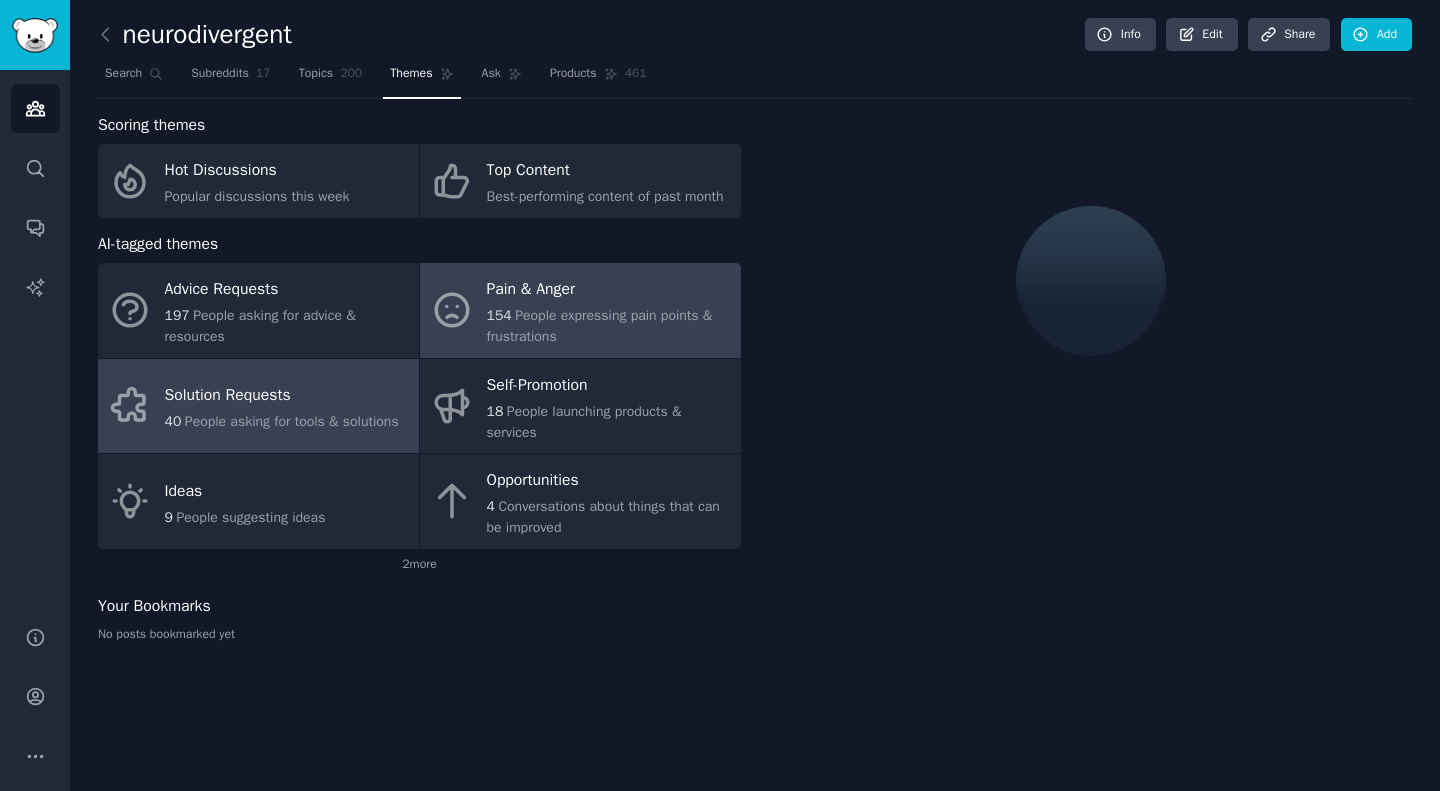 click on "People asking for tools & solutions" at bounding box center [292, 421] 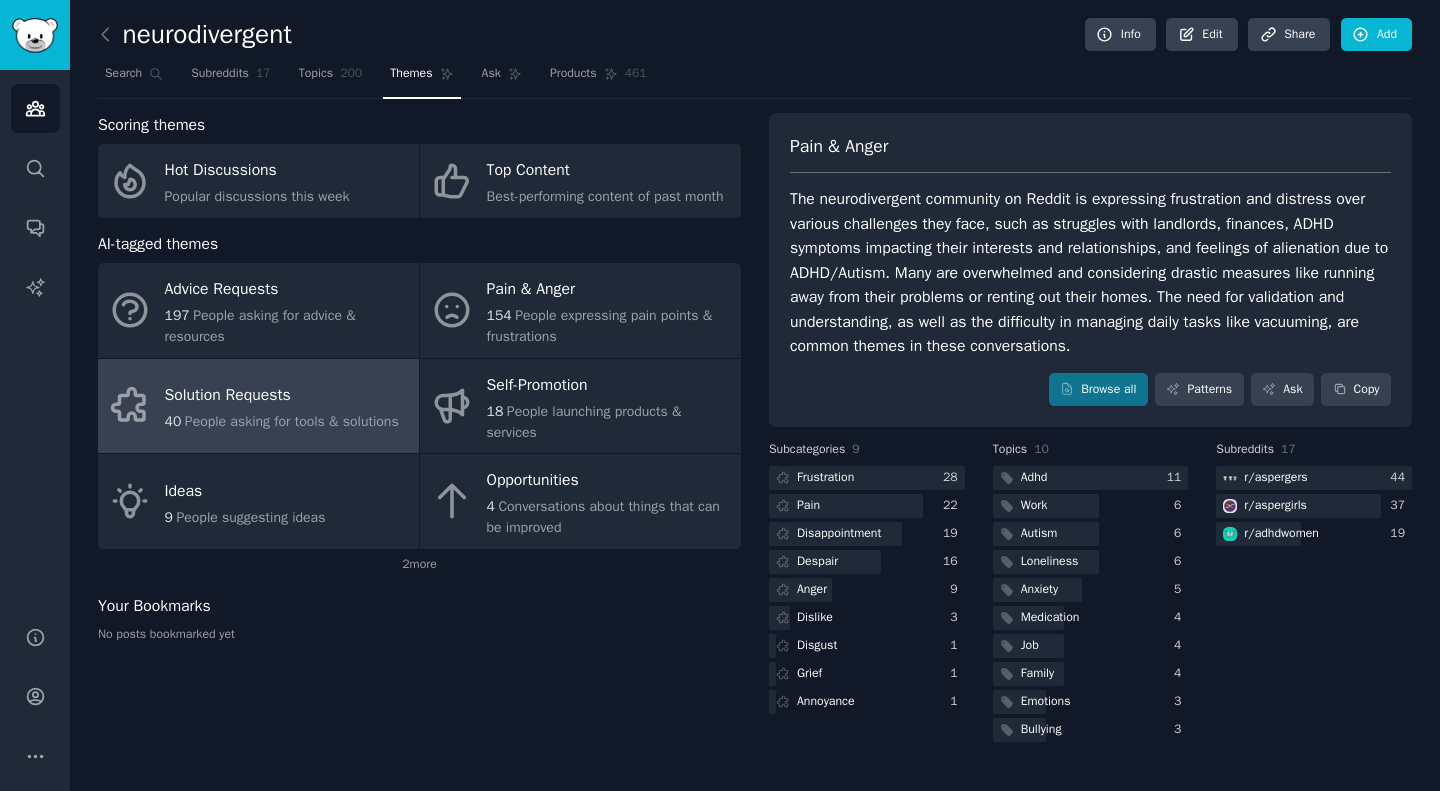 click on "The neurodivergent community on Reddit is expressing frustration and distress over various challenges they face, such as struggles with landlords, finances, ADHD symptoms impacting their interests and relationships, and feelings of alienation due to ADHD/Autism. Many are overwhelmed and considering drastic measures like running away from their problems or renting out their homes. The need for validation and understanding, as well as the difficulty in managing daily tasks like vacuuming, are common themes in these conversations." at bounding box center (1090, 273) 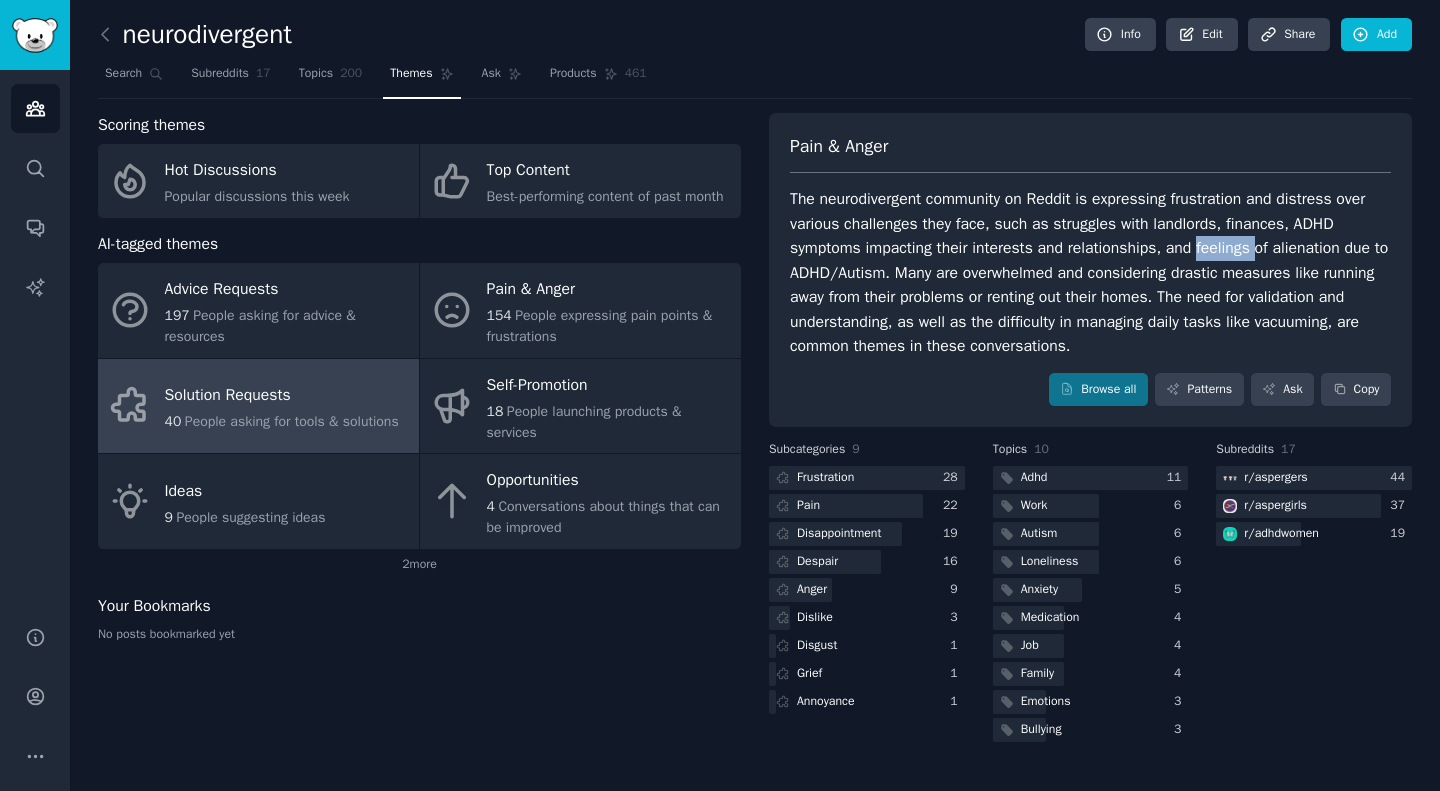 click on "The neurodivergent community on Reddit is expressing frustration and distress over various challenges they face, such as struggles with landlords, finances, ADHD symptoms impacting their interests and relationships, and feelings of alienation due to ADHD/Autism. Many are overwhelmed and considering drastic measures like running away from their problems or renting out their homes. The need for validation and understanding, as well as the difficulty in managing daily tasks like vacuuming, are common themes in these conversations." at bounding box center [1090, 273] 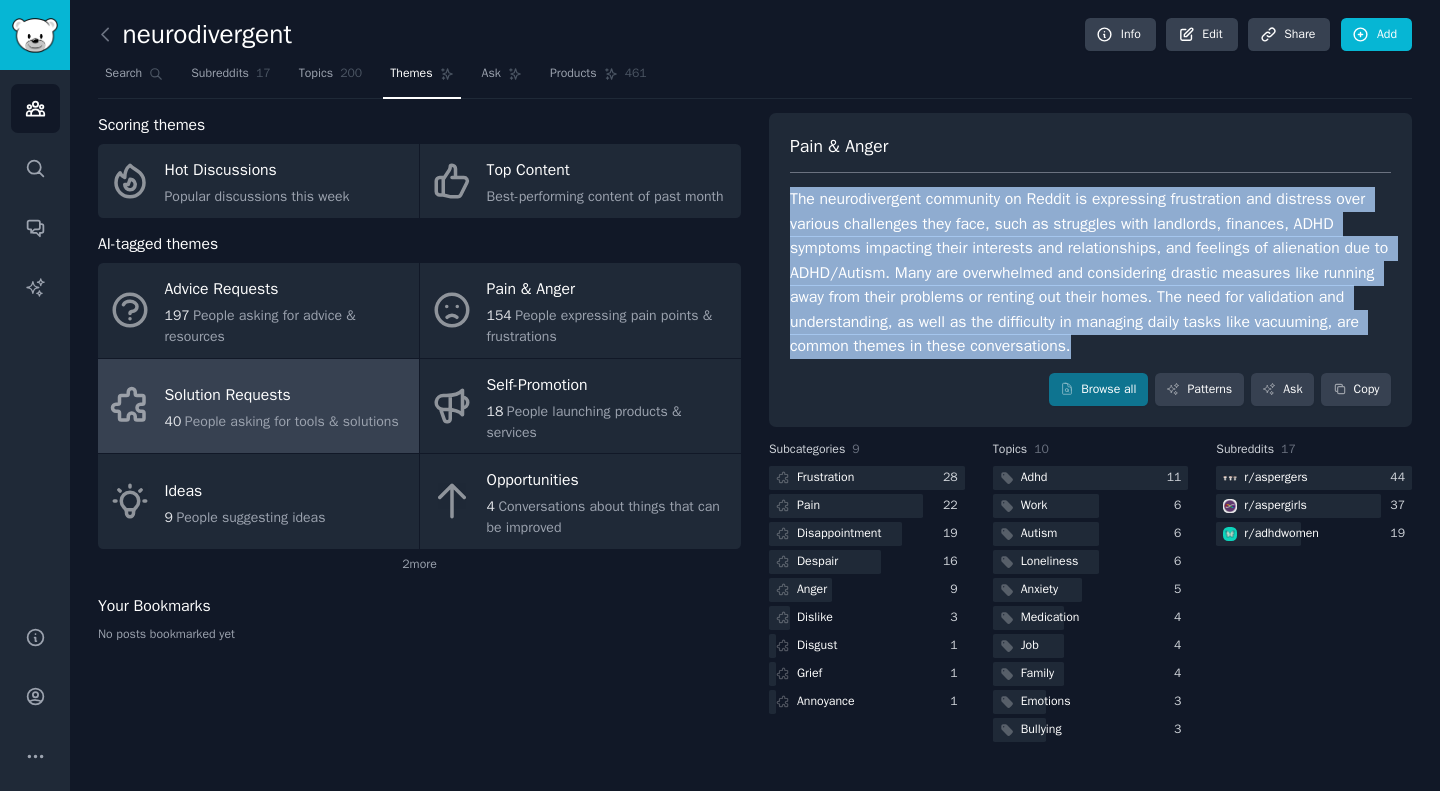 click on "The neurodivergent community on Reddit is expressing frustration and distress over various challenges they face, such as struggles with landlords, finances, ADHD symptoms impacting their interests and relationships, and feelings of alienation due to ADHD/Autism. Many are overwhelmed and considering drastic measures like running away from their problems or renting out their homes. The need for validation and understanding, as well as the difficulty in managing daily tasks like vacuuming, are common themes in these conversations." at bounding box center (1090, 273) 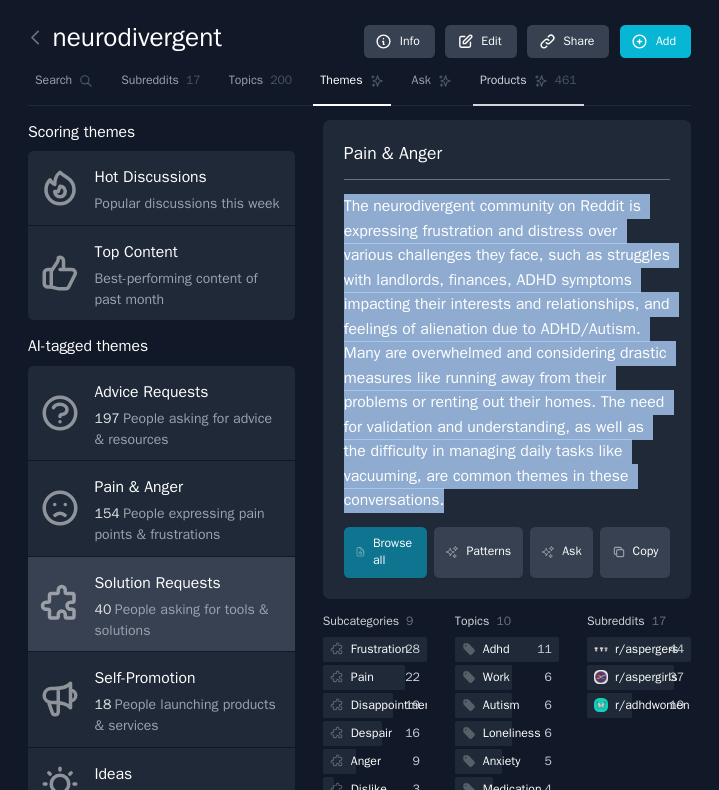 click on "Products" at bounding box center (503, 81) 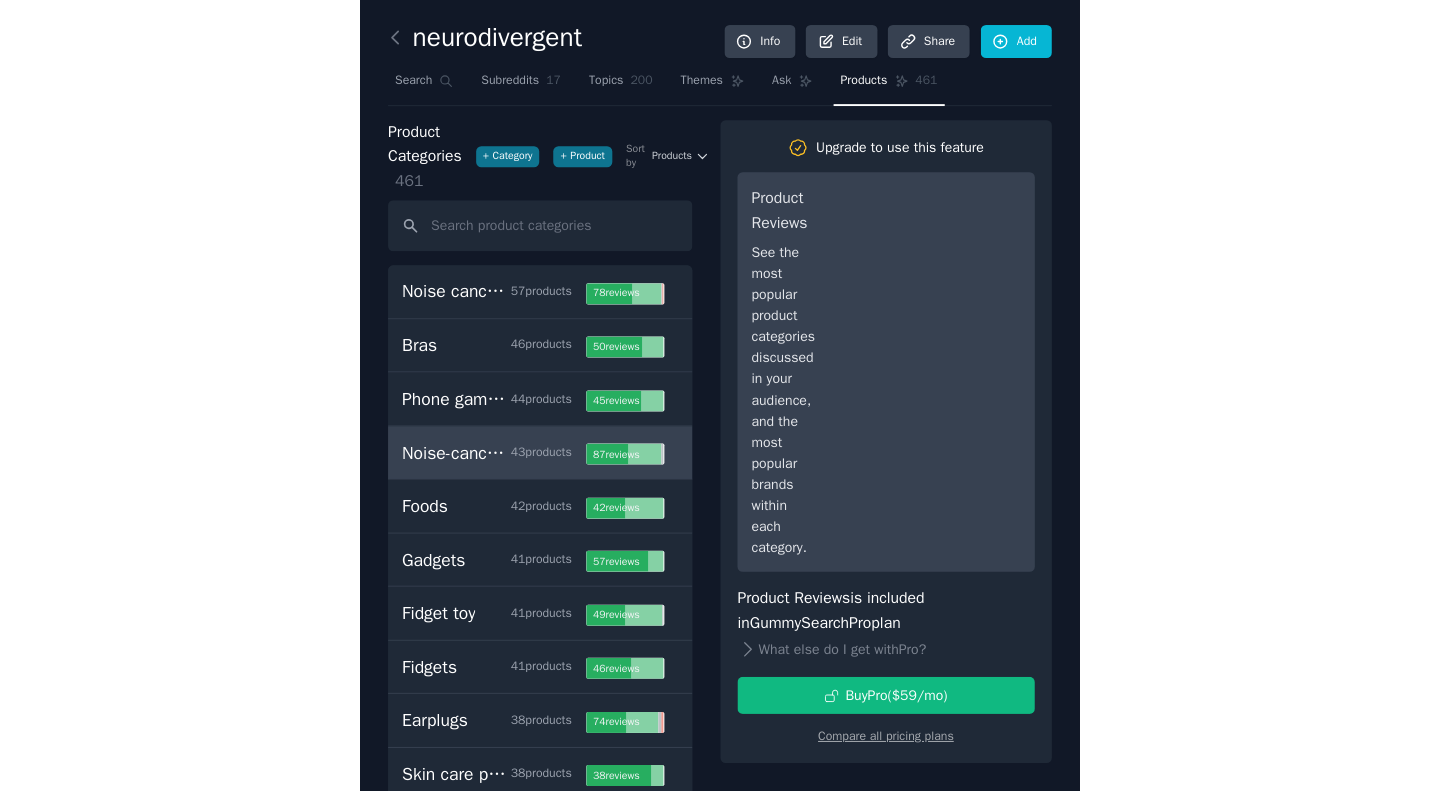 scroll, scrollTop: 204, scrollLeft: 0, axis: vertical 